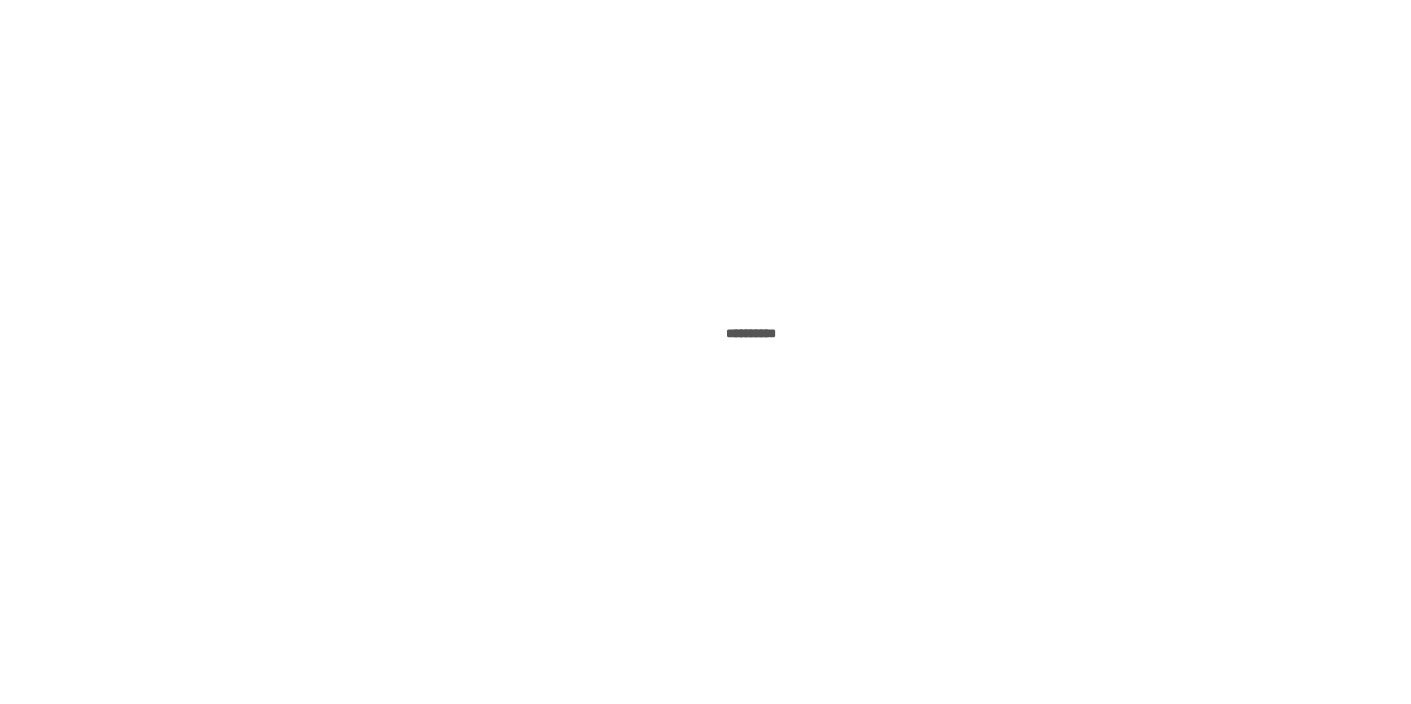 scroll, scrollTop: 0, scrollLeft: 0, axis: both 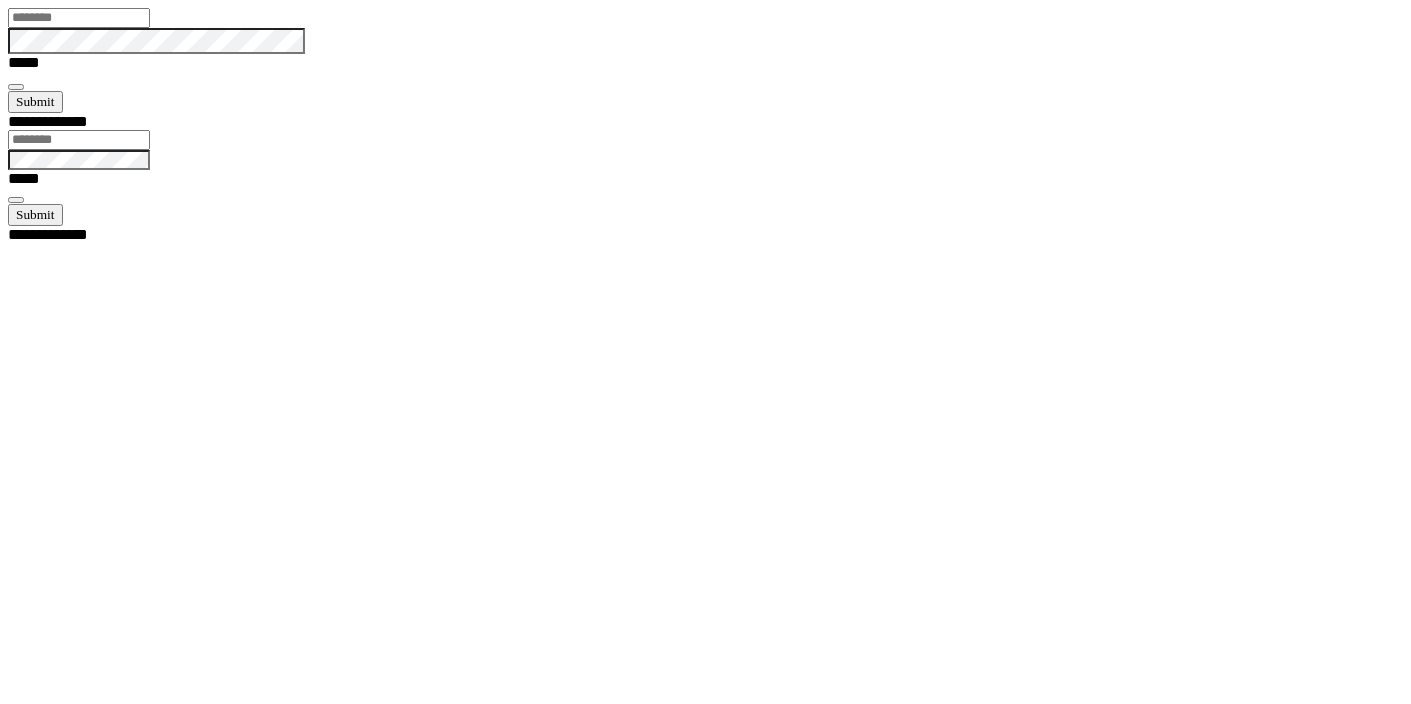 type on "*****" 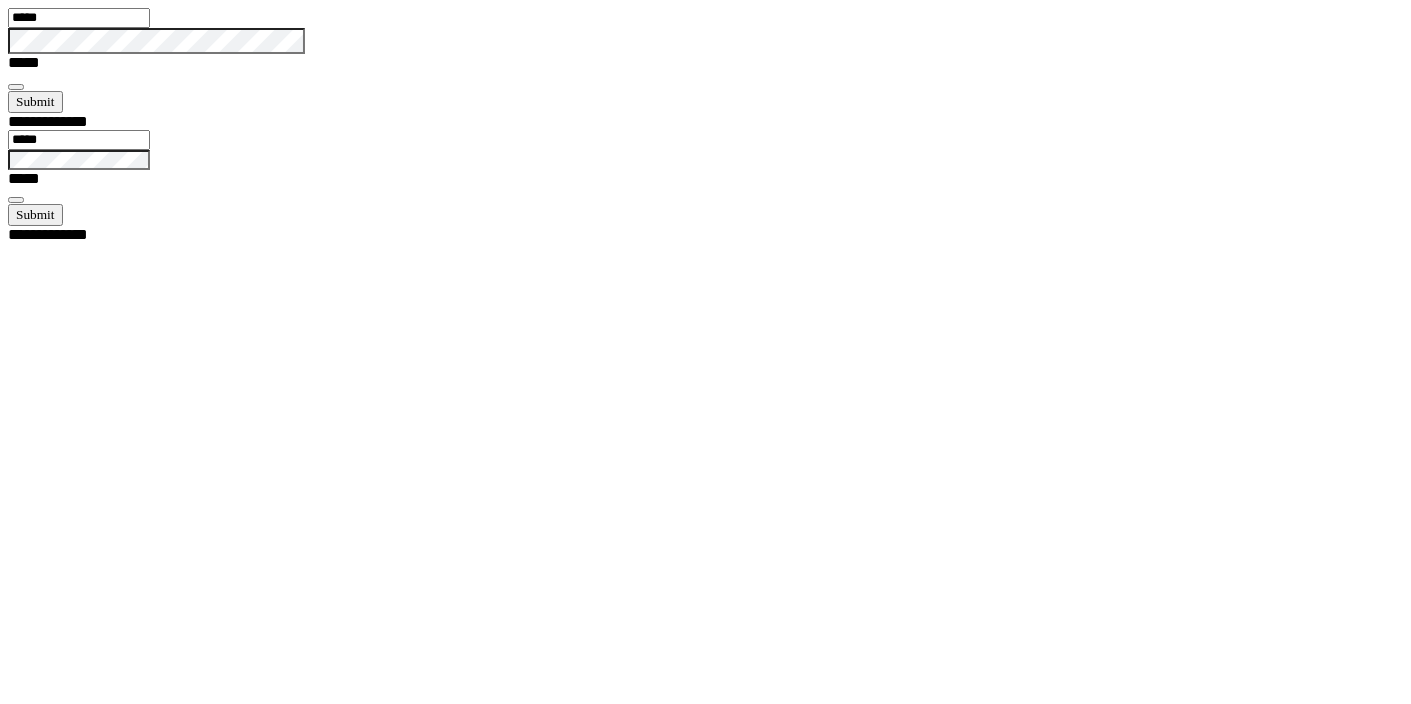 click on "***** *****" at bounding box center [713, 60] 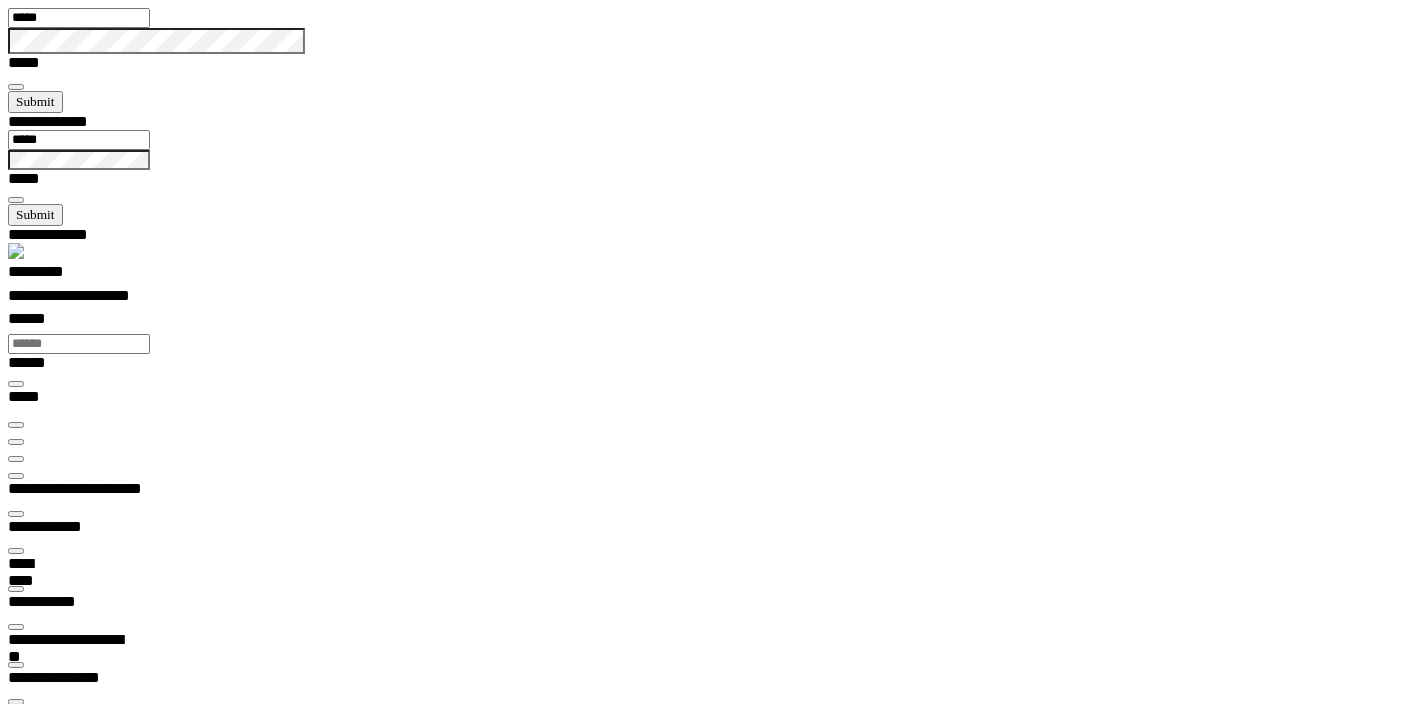 scroll, scrollTop: 99969, scrollLeft: 99950, axis: both 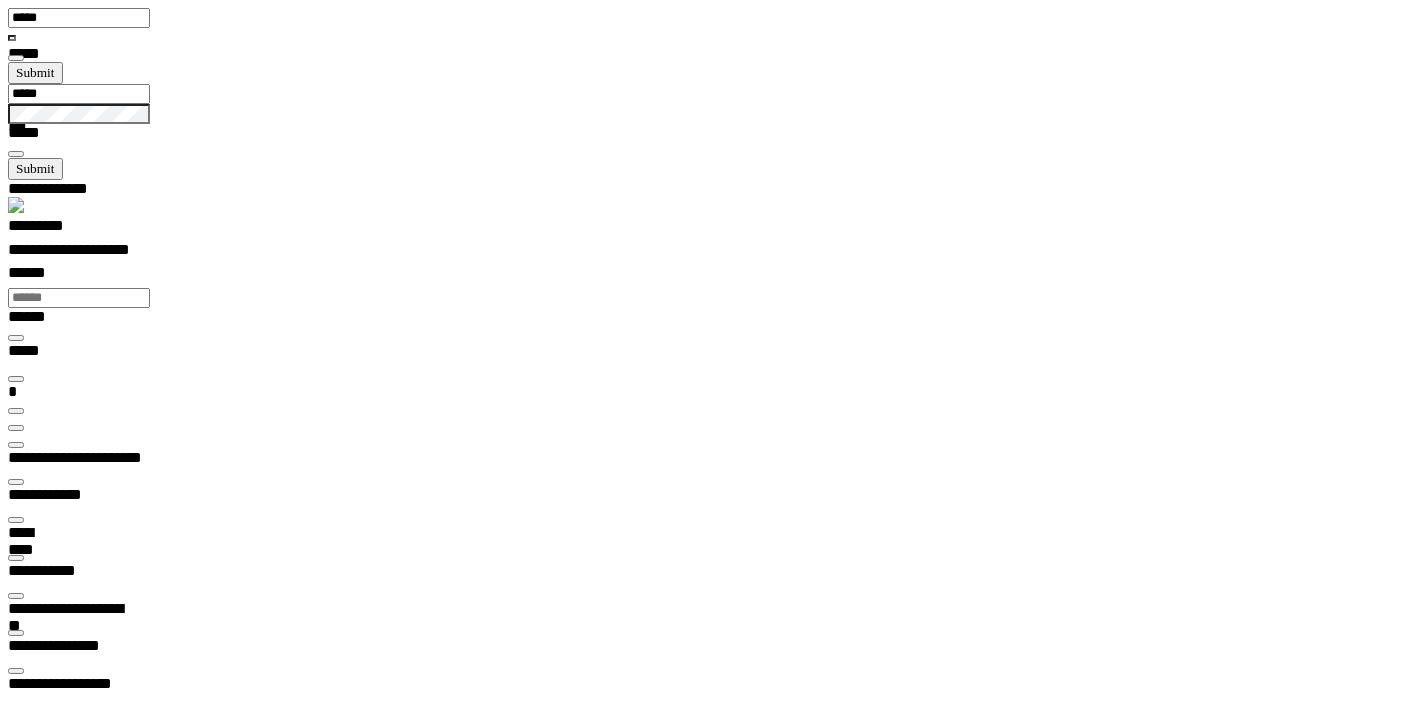 click at bounding box center [33, 5552] 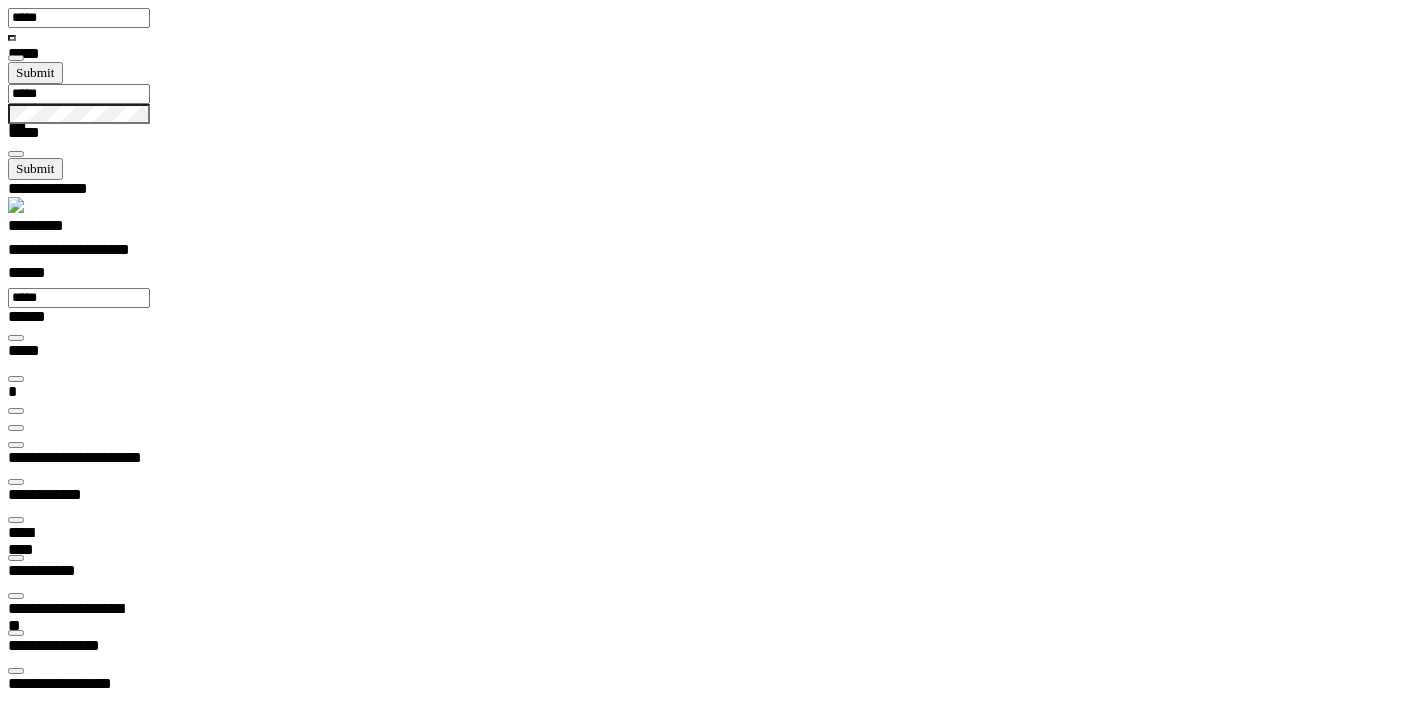 scroll, scrollTop: 99970, scrollLeft: 99833, axis: both 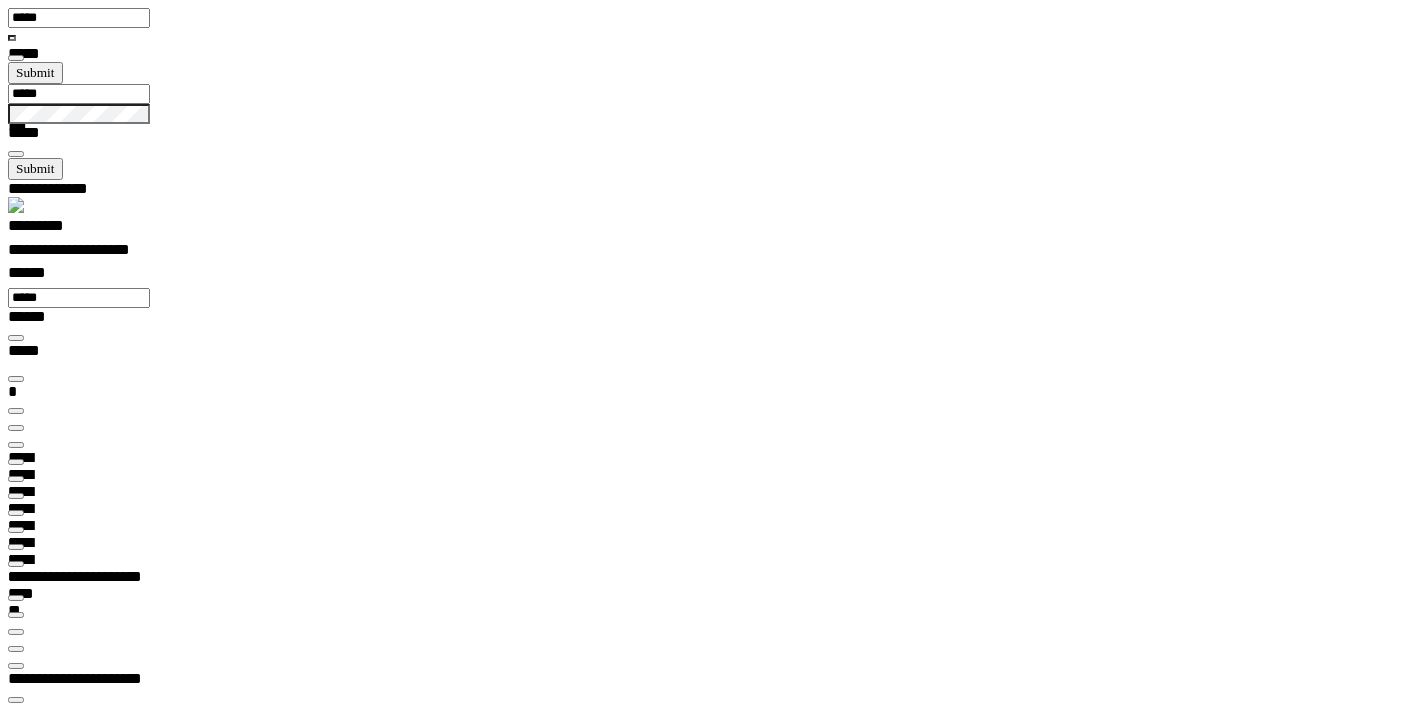 type on "*****" 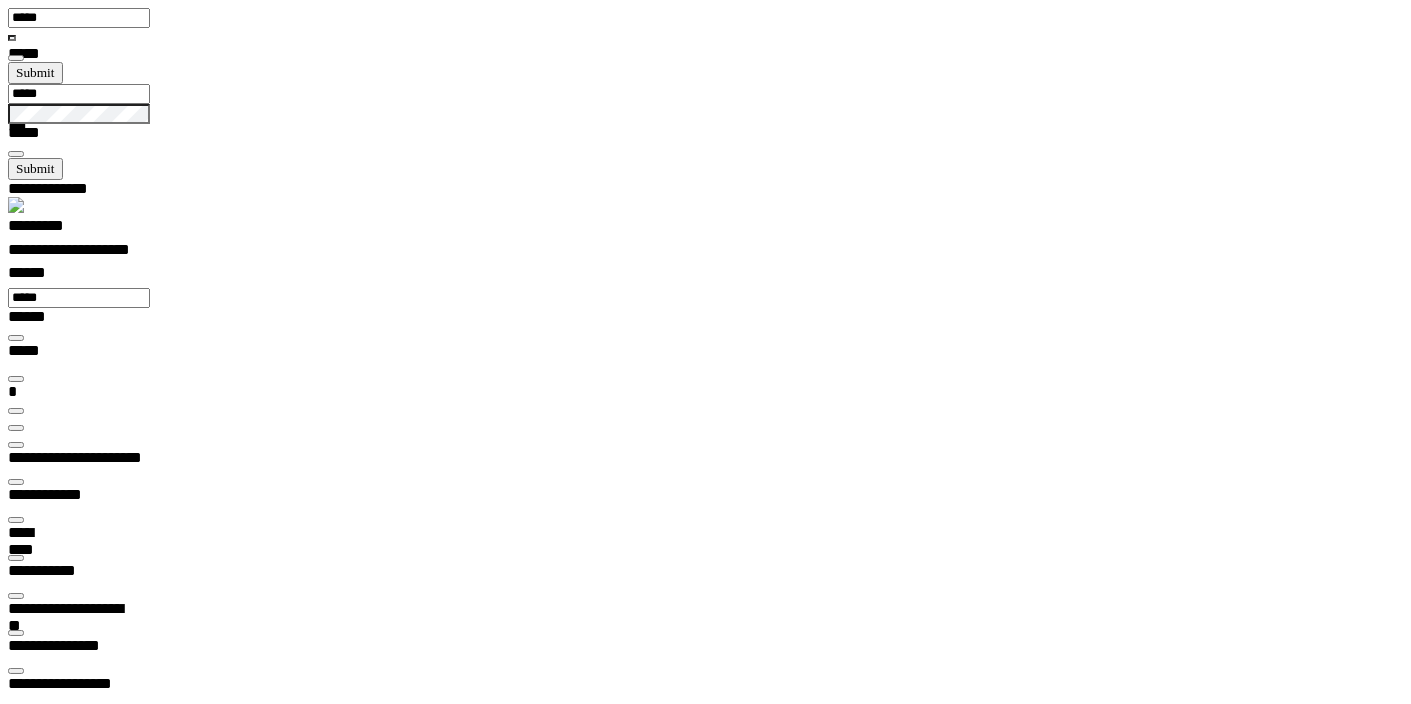 click at bounding box center [33, 7339] 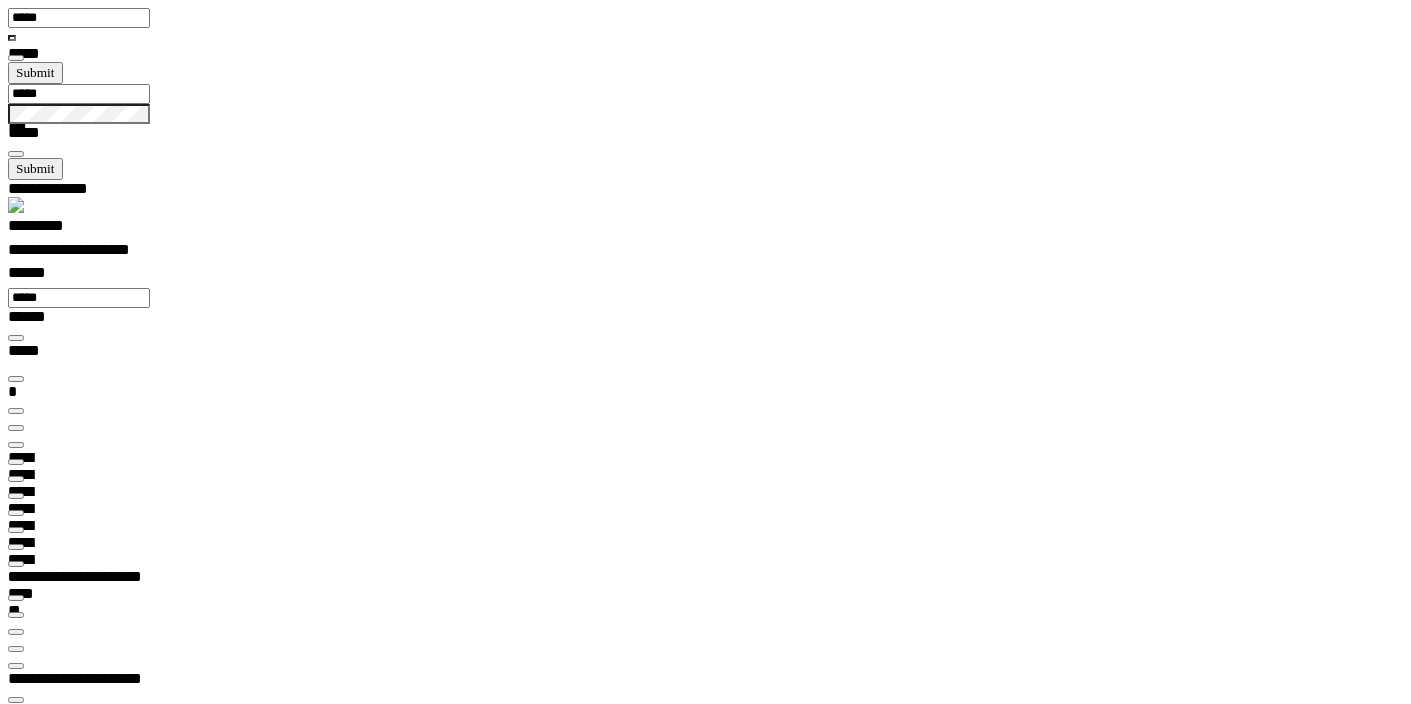 click at bounding box center [16, 12172] 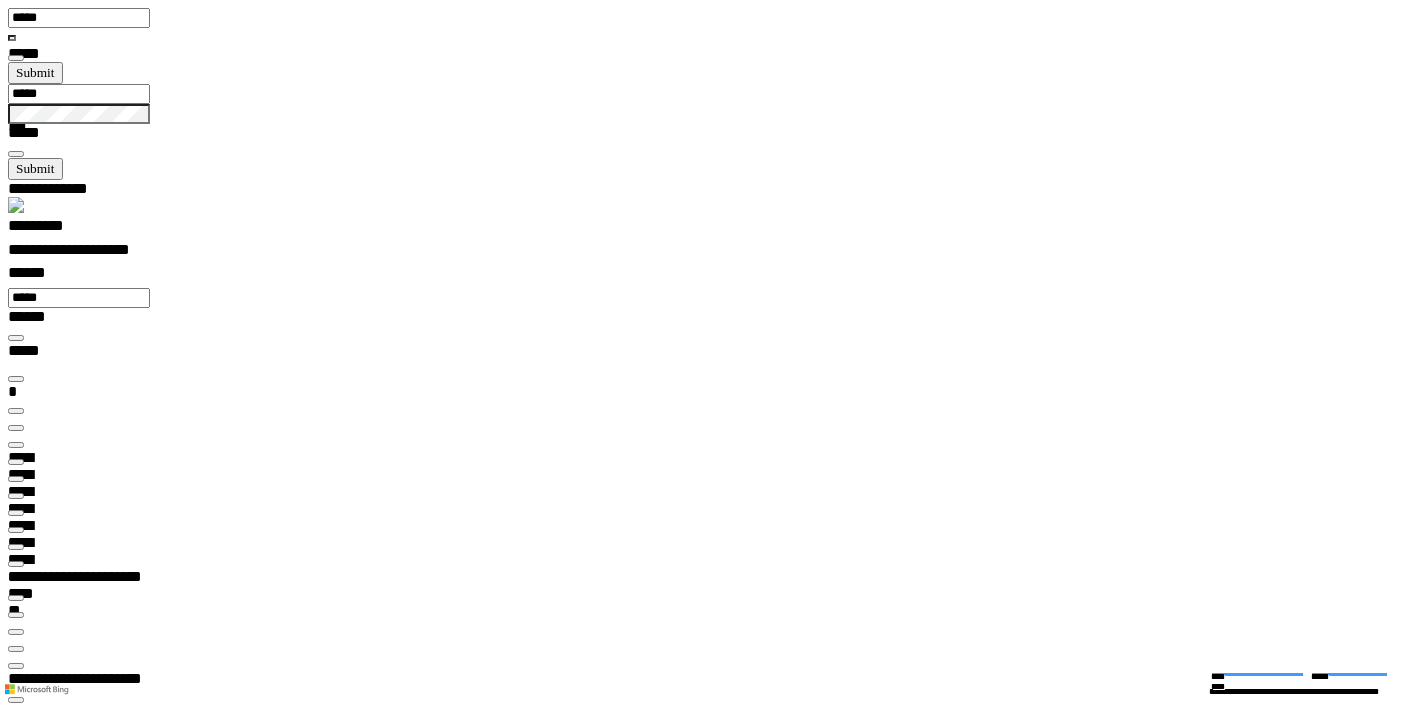 click at bounding box center (16, 12206) 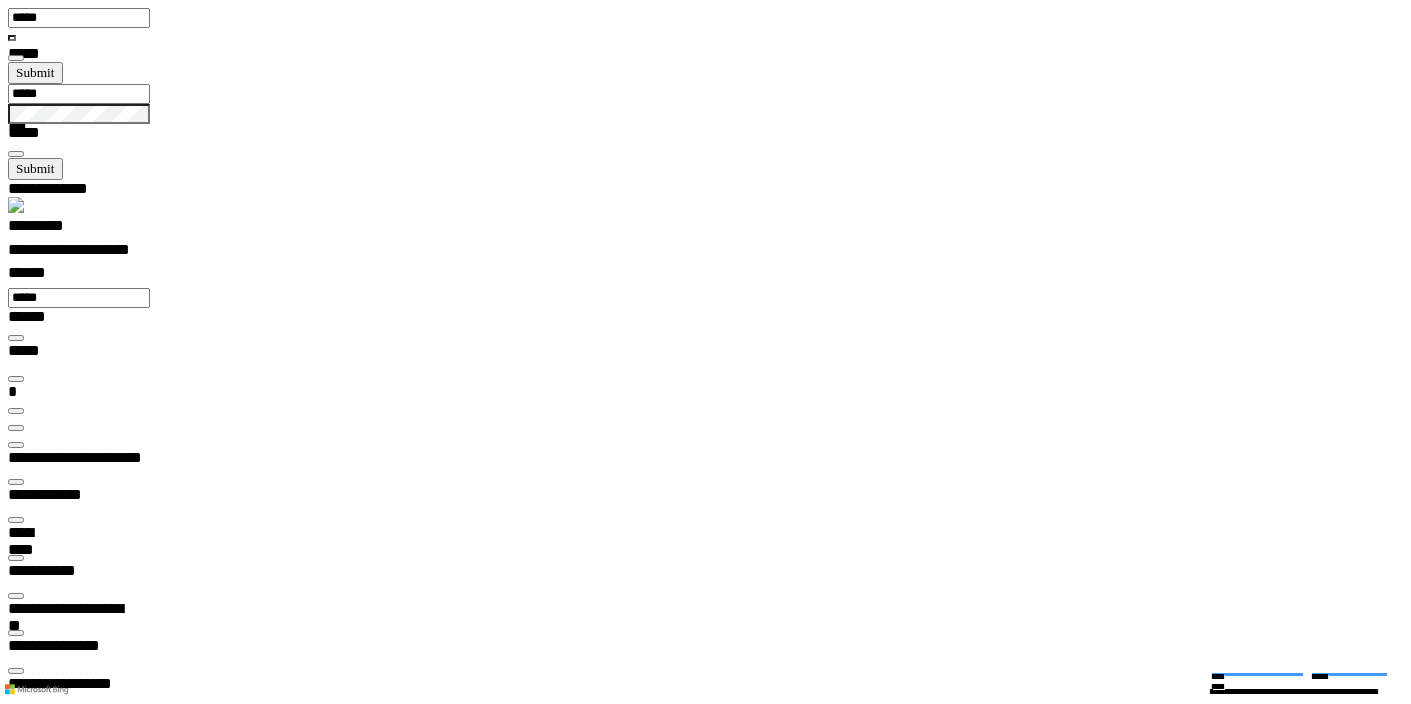 scroll, scrollTop: 41, scrollLeft: 1015, axis: both 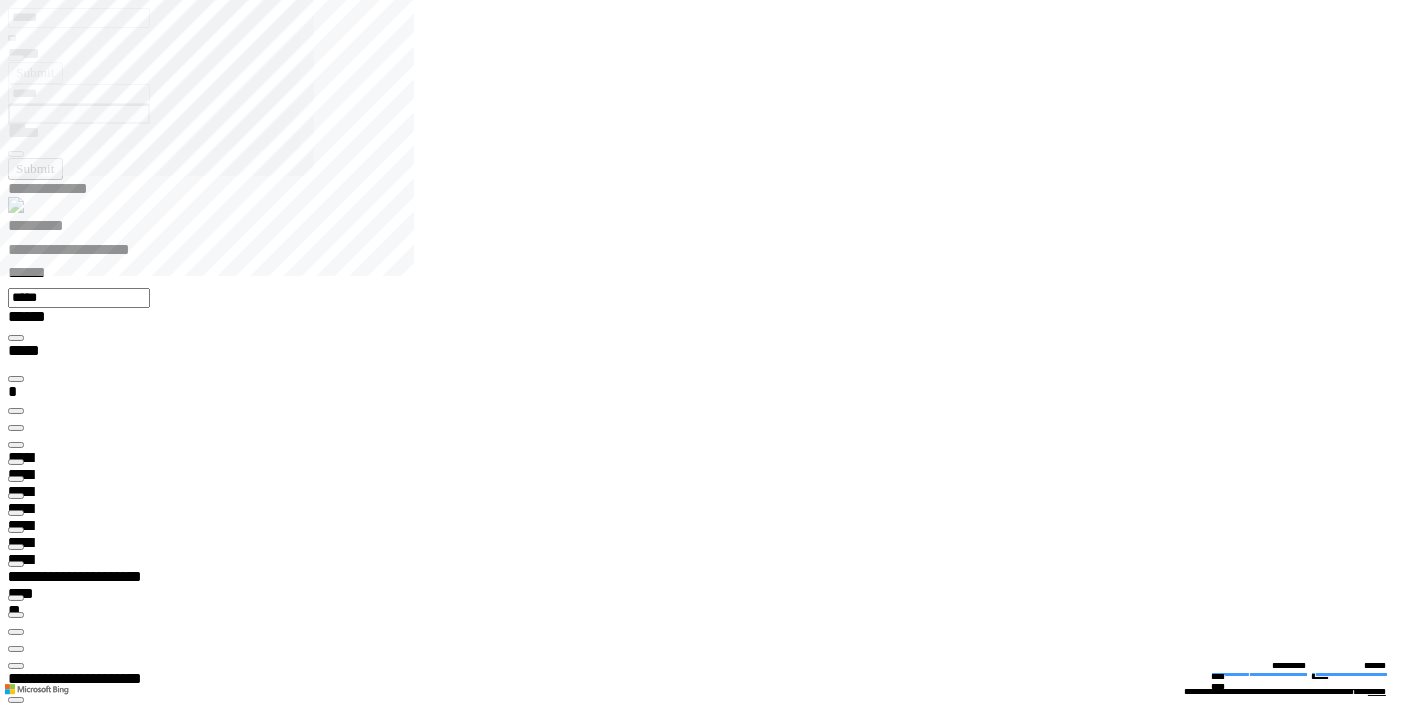 type on "*********" 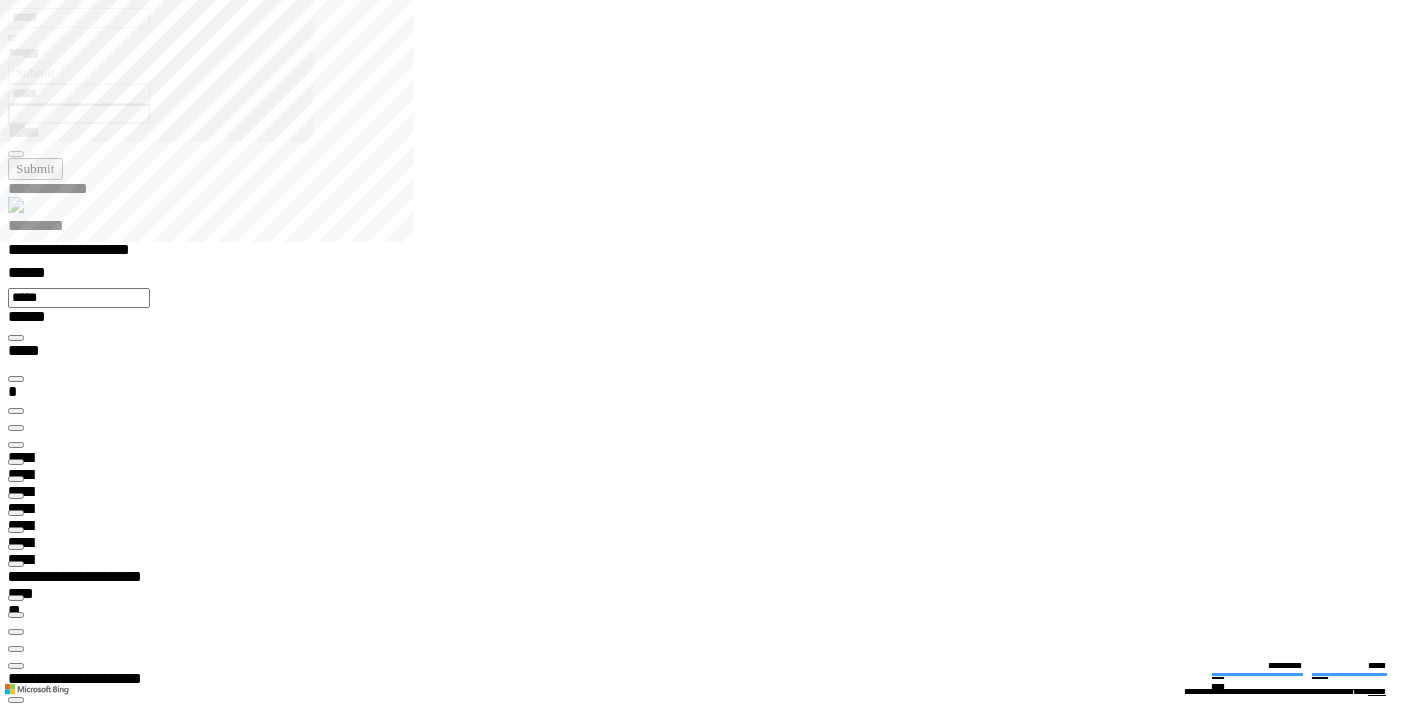 click at bounding box center [16, 35268] 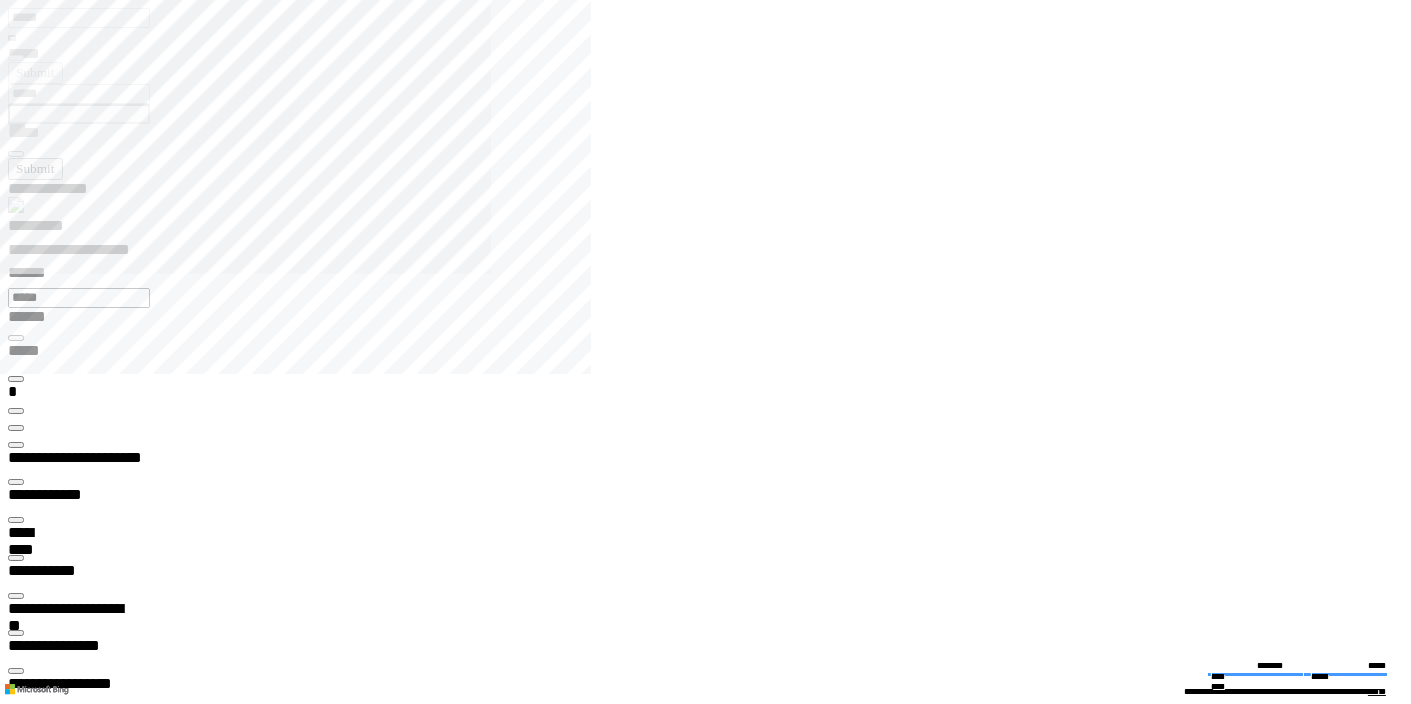 click at bounding box center (16, 633) 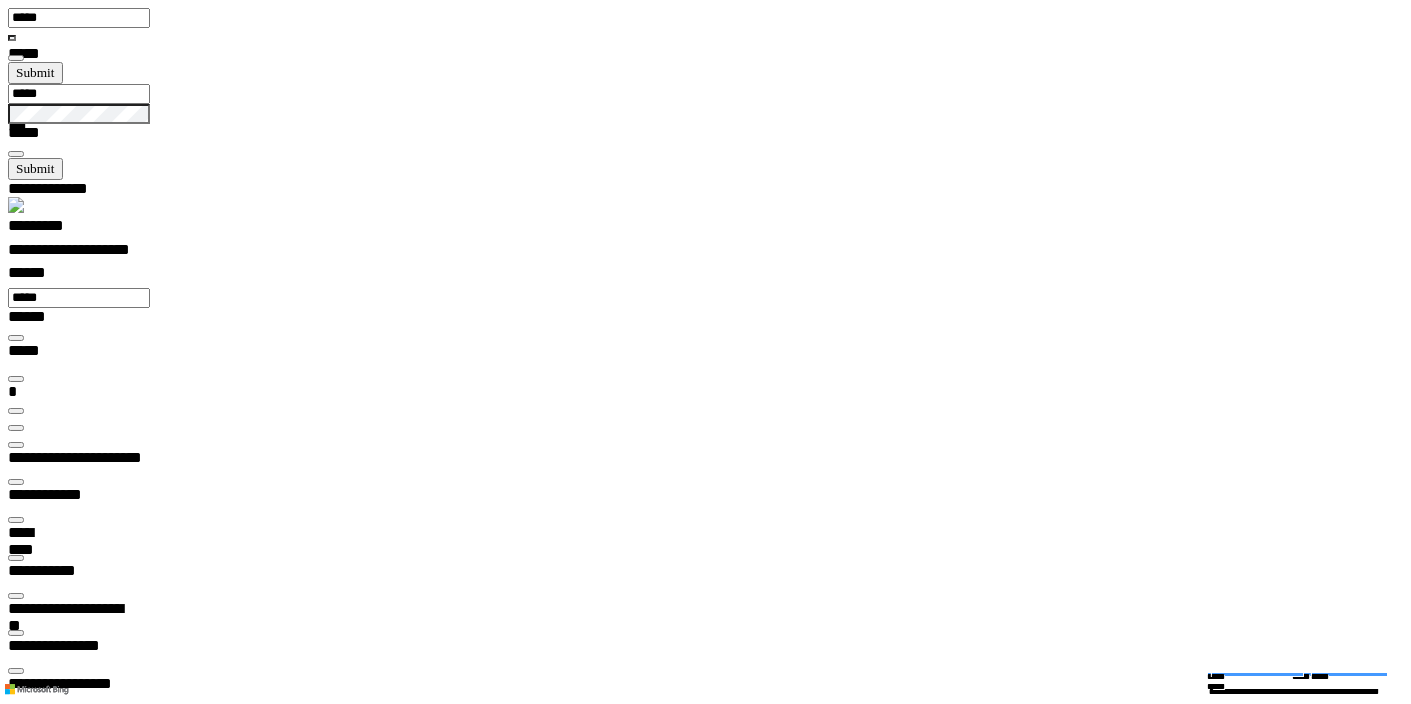 click at bounding box center [16, 15373] 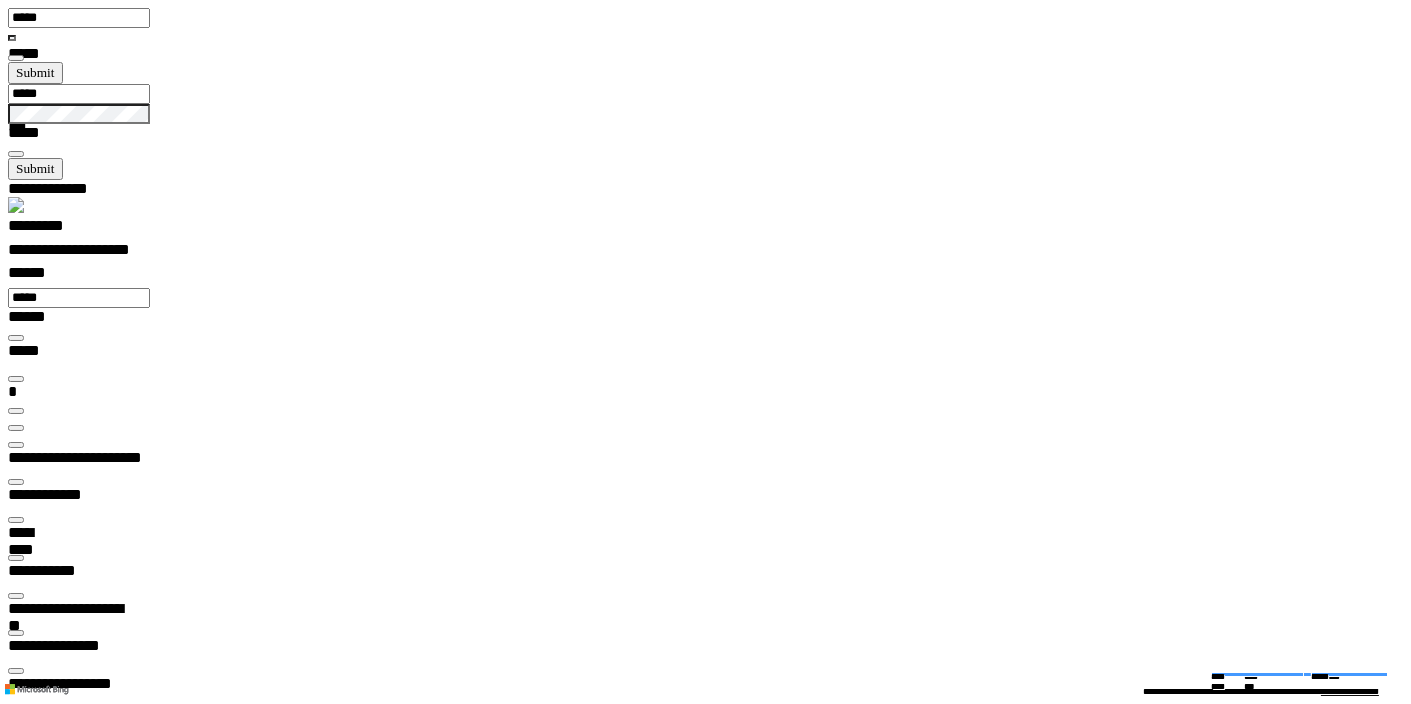 click at bounding box center [16, 49133] 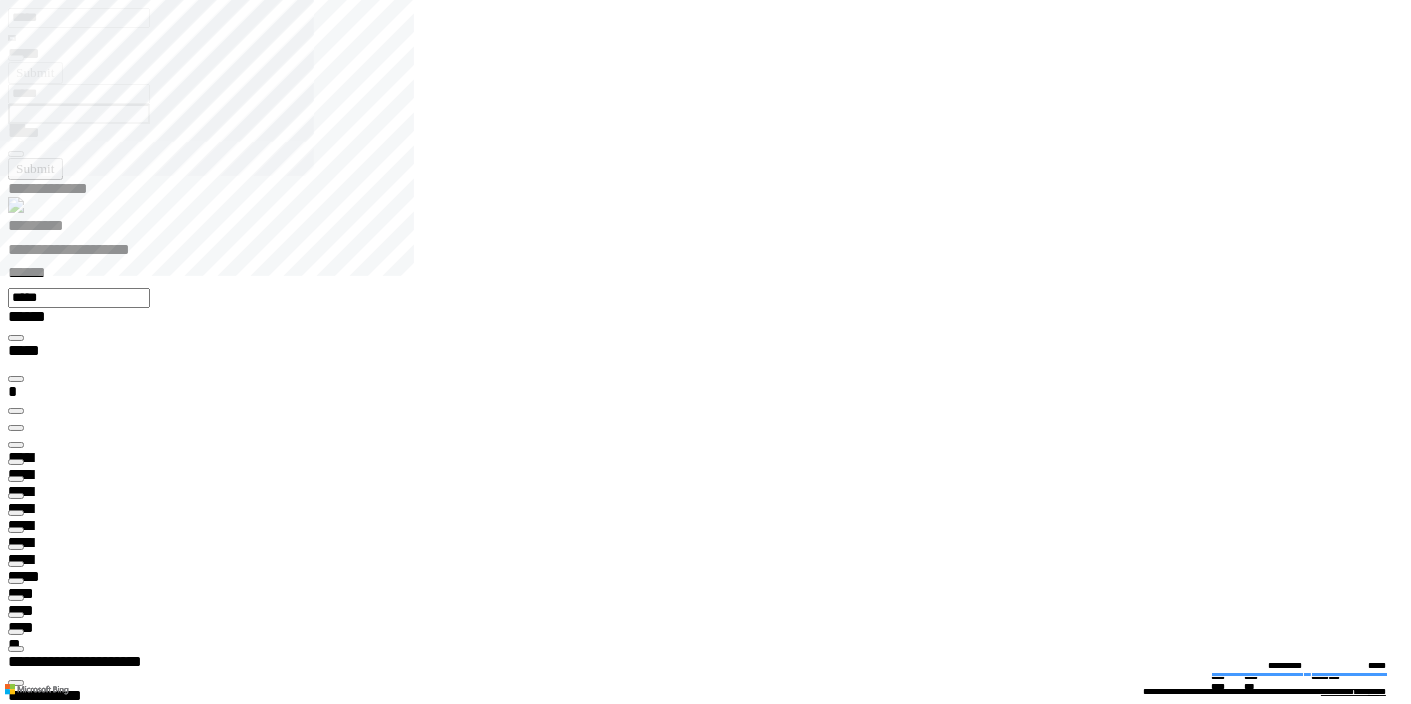 type on "*********" 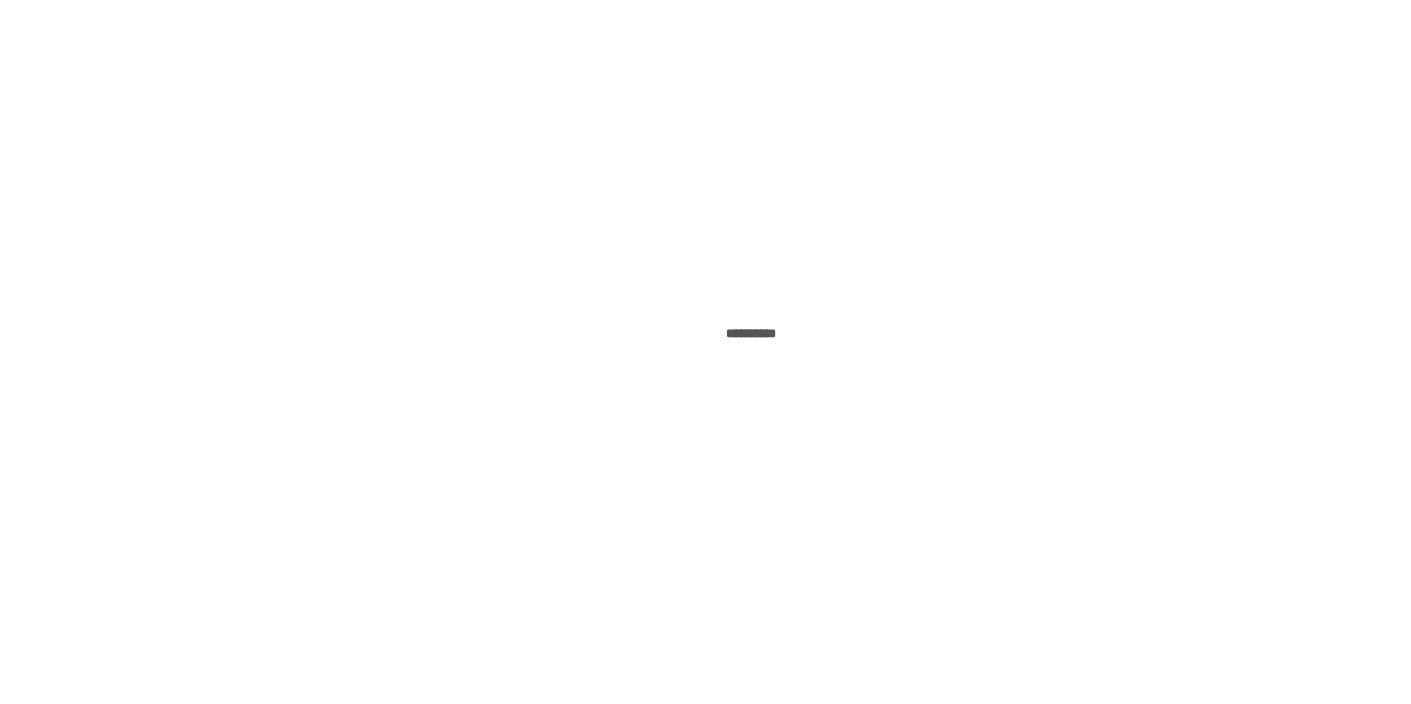 scroll, scrollTop: 0, scrollLeft: 0, axis: both 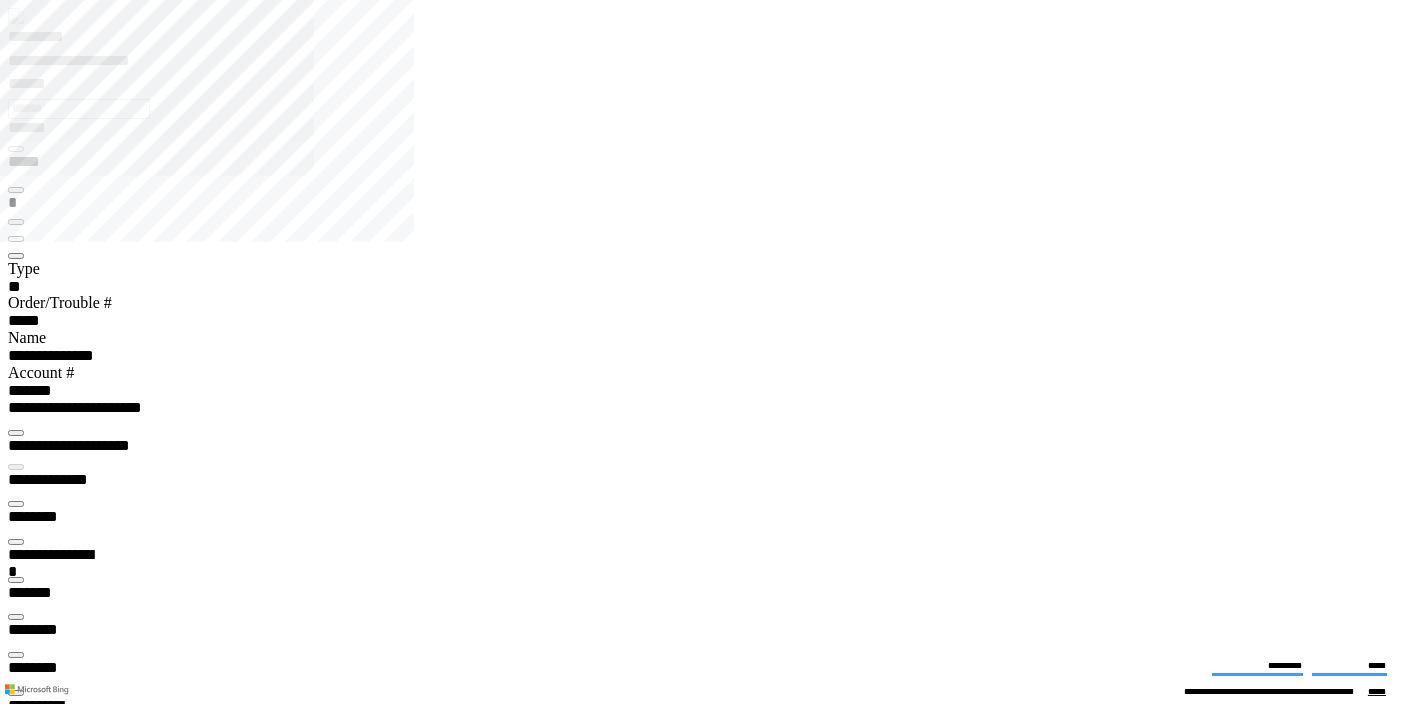 click at bounding box center [16, 3804] 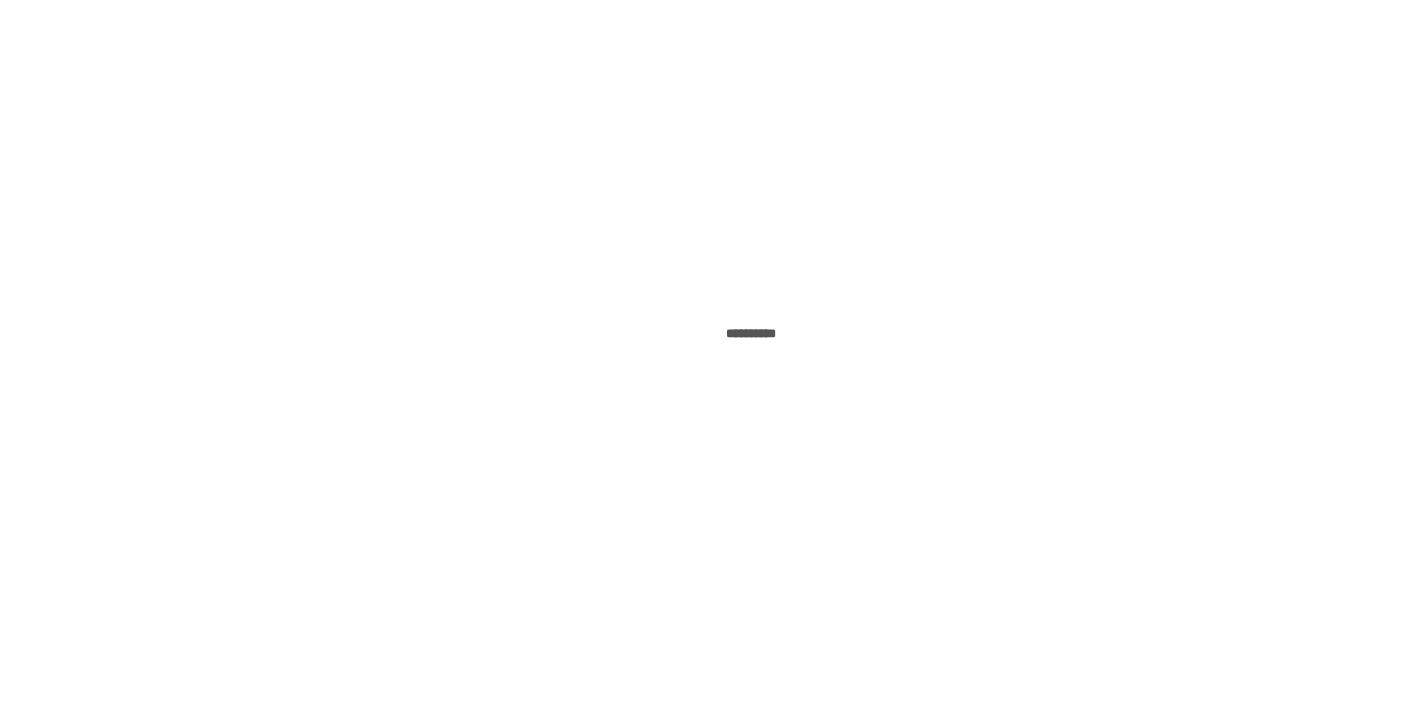scroll, scrollTop: 0, scrollLeft: 0, axis: both 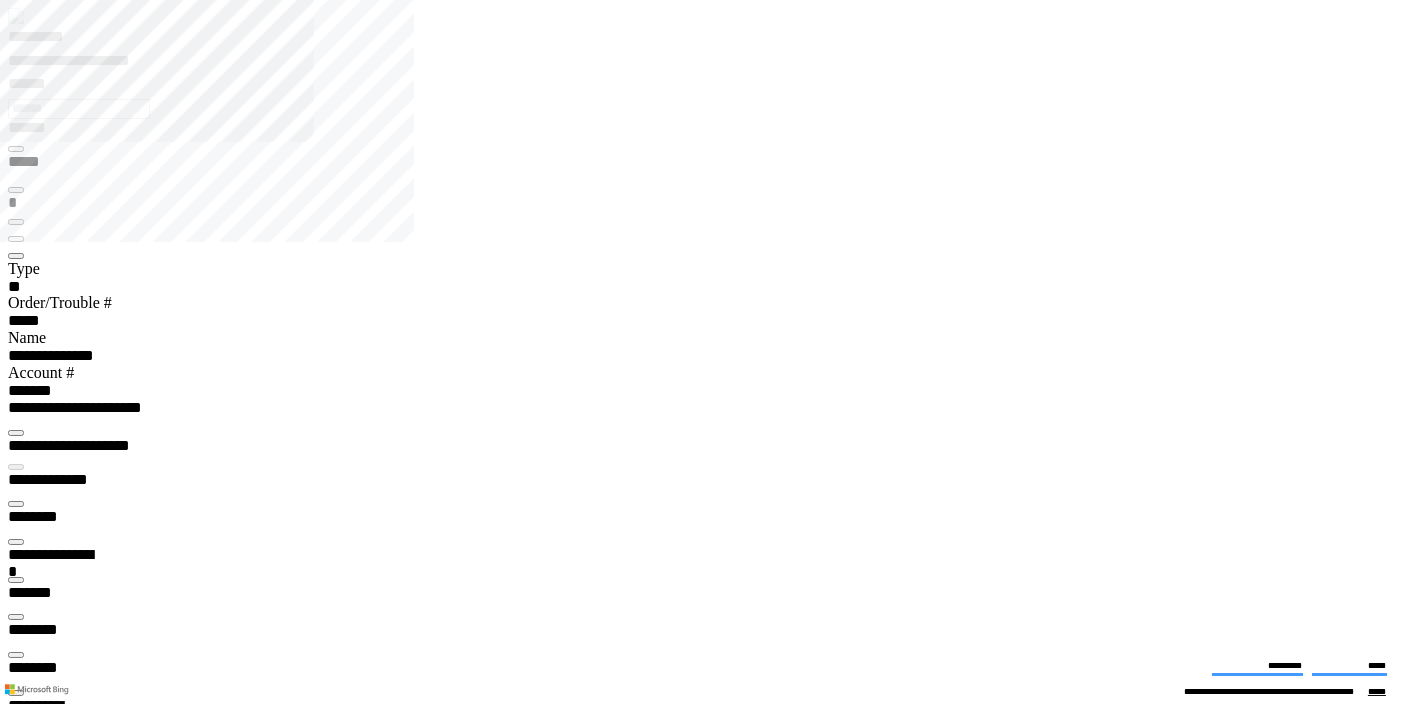 click at bounding box center [16, 3929] 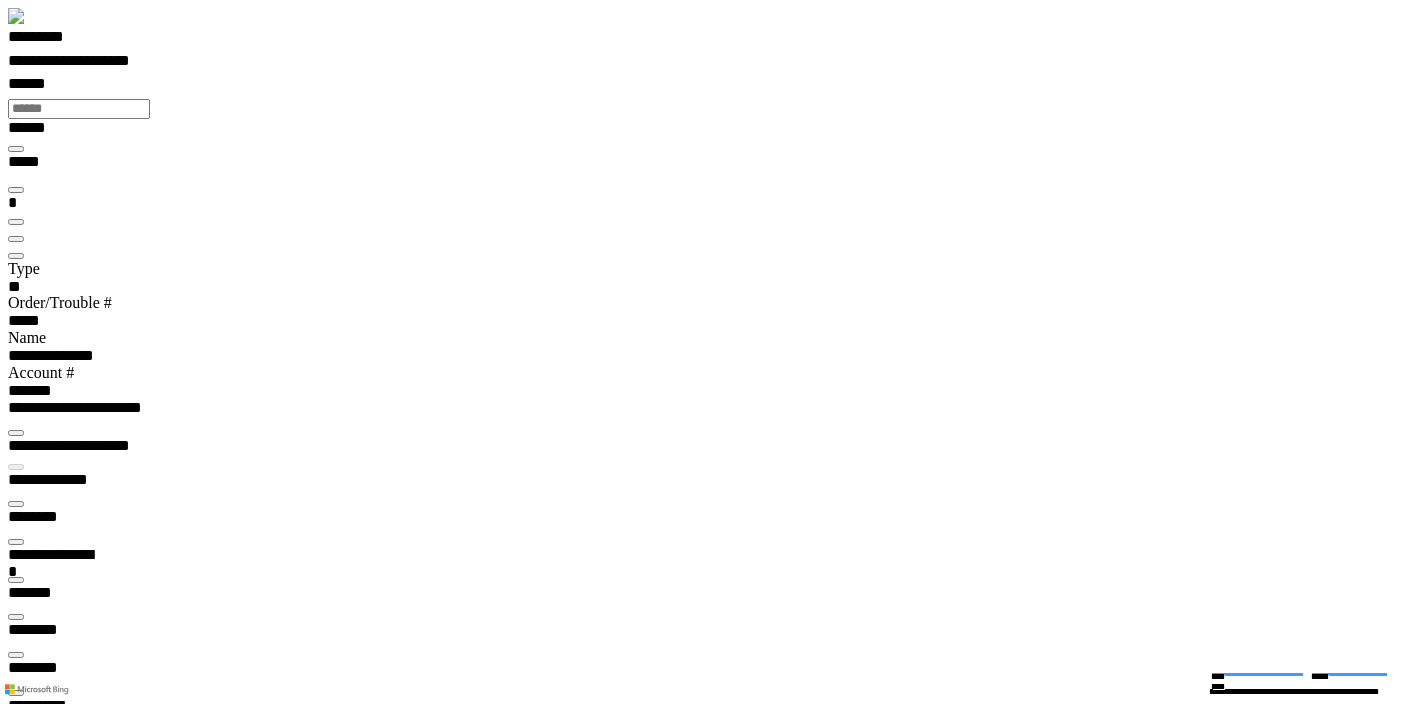 scroll, scrollTop: 99970, scrollLeft: 99891, axis: both 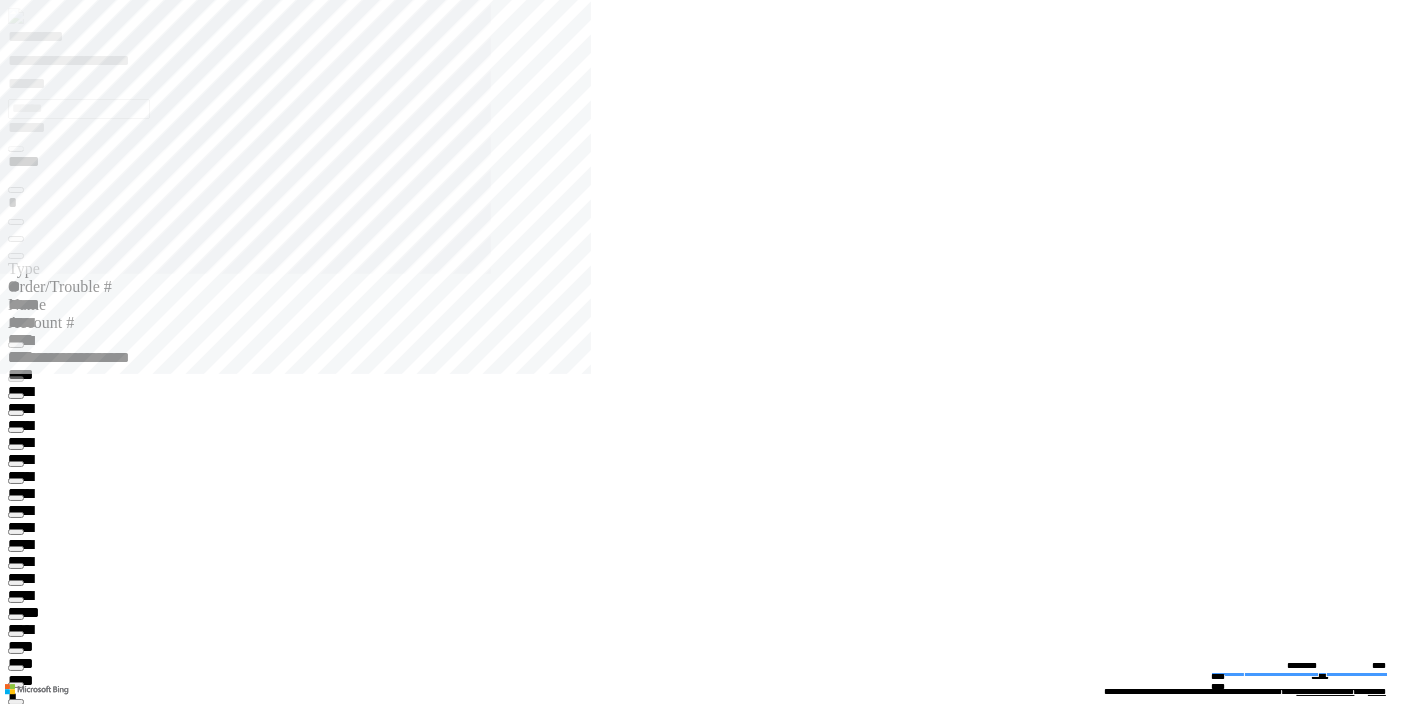 click on "**********" at bounding box center (450, 11601) 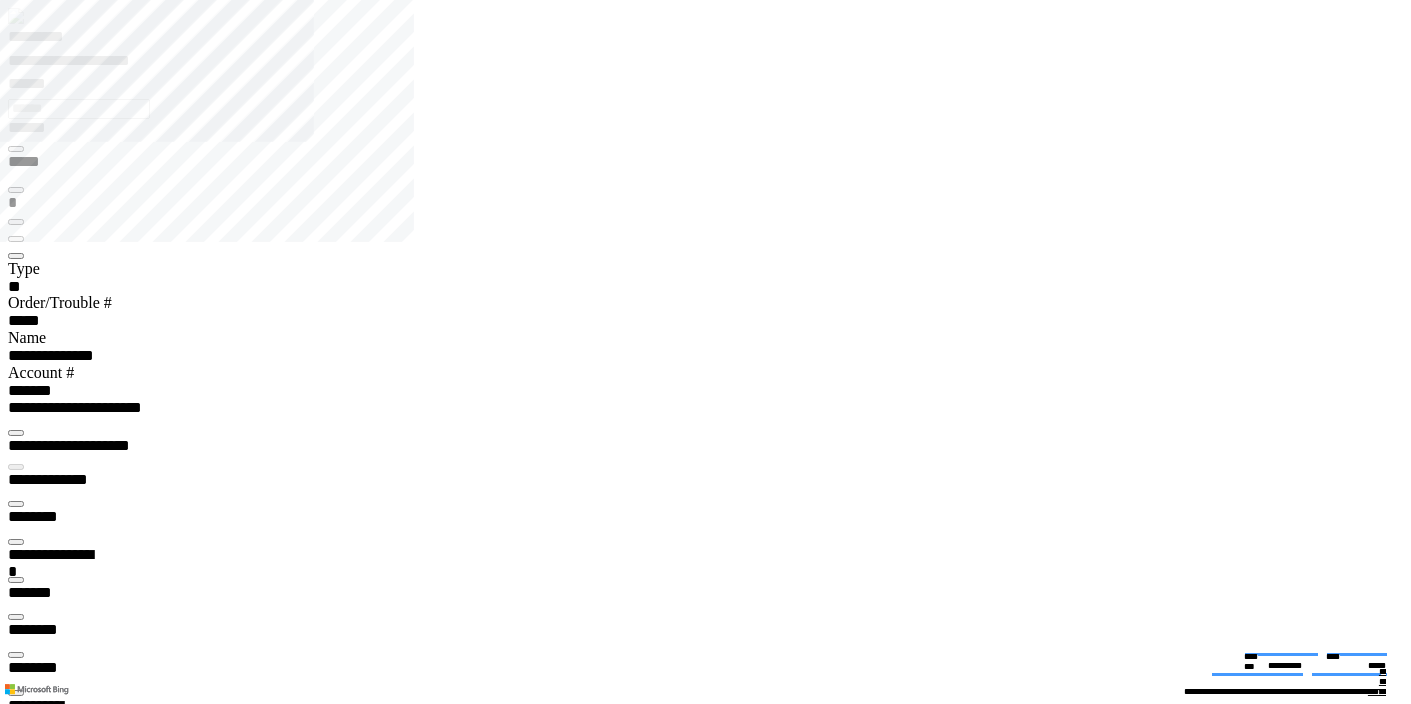 scroll, scrollTop: 5, scrollLeft: 0, axis: vertical 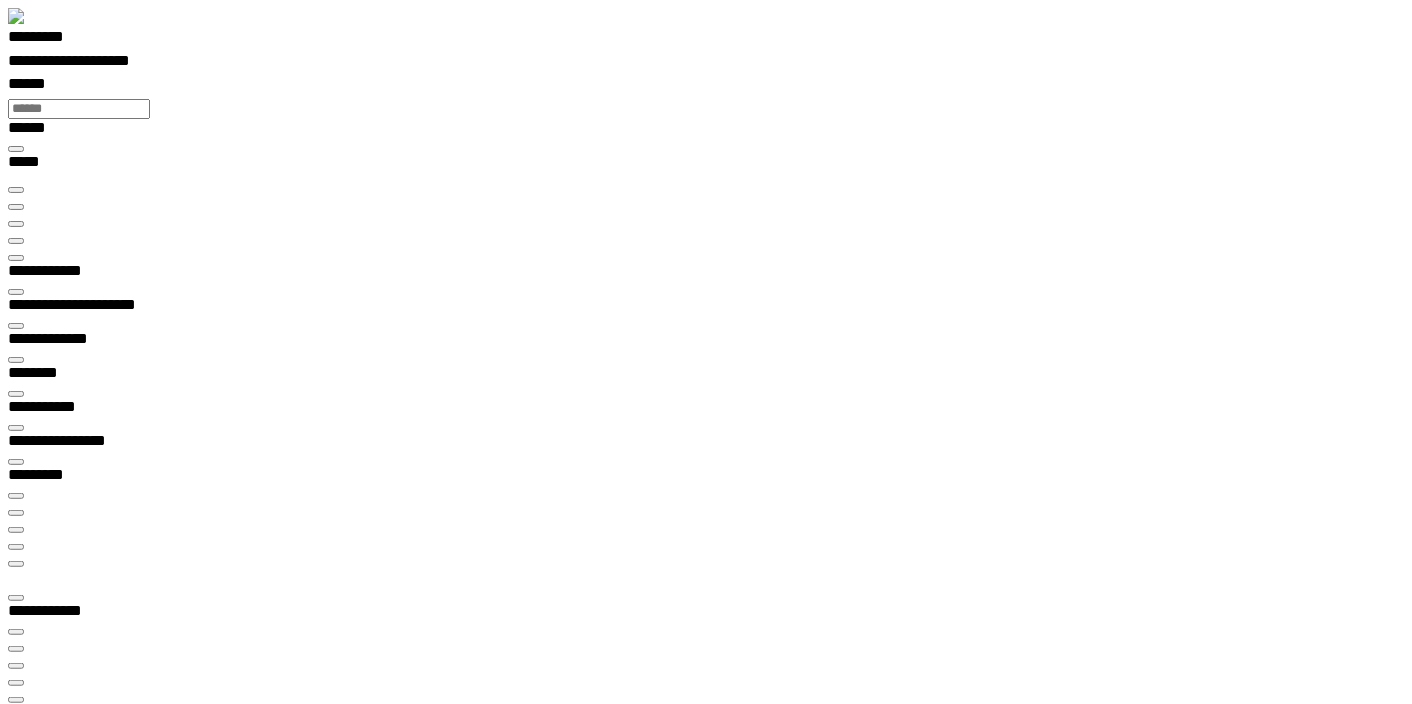 click at bounding box center (714, 602) 